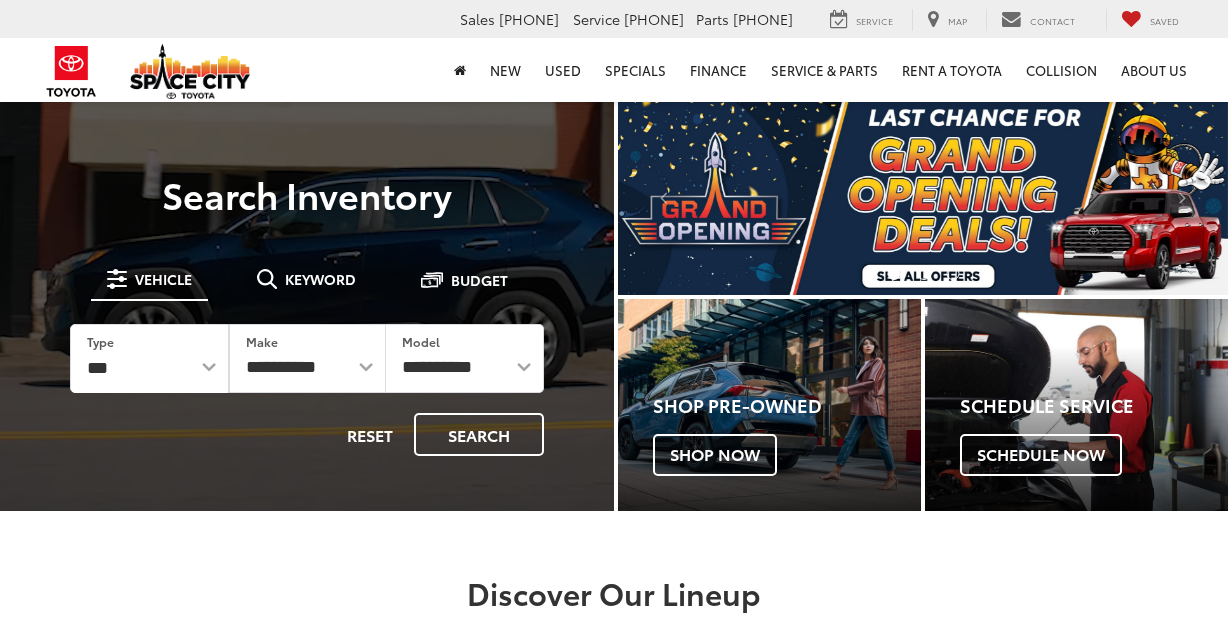 scroll, scrollTop: 0, scrollLeft: 0, axis: both 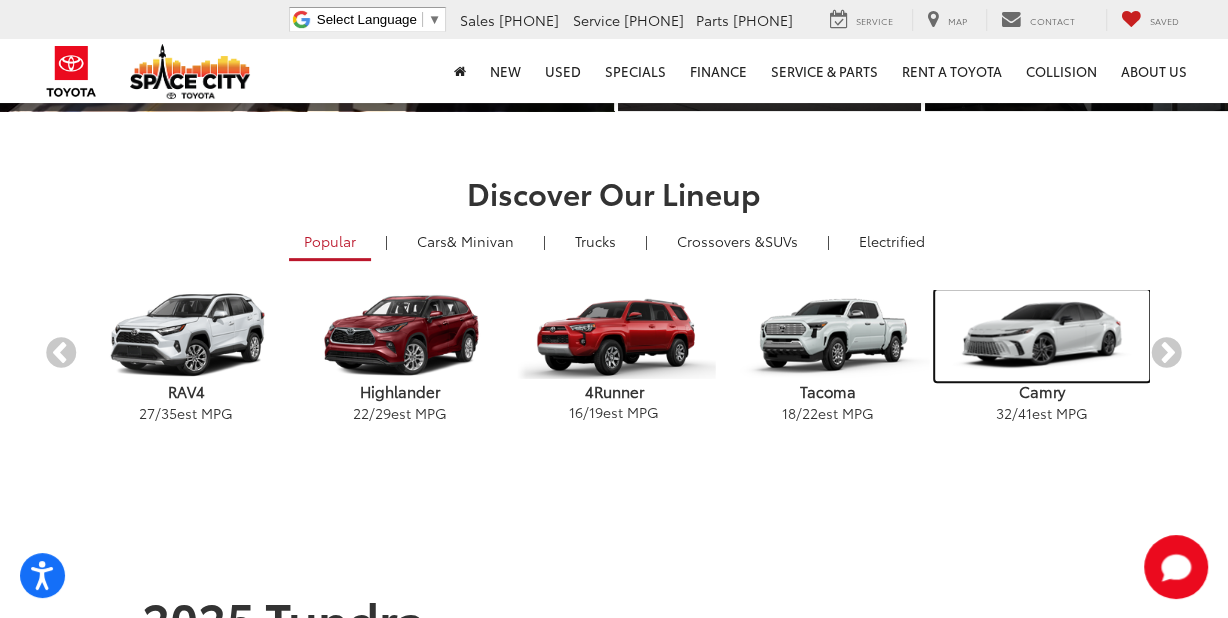 click at bounding box center [1042, 335] 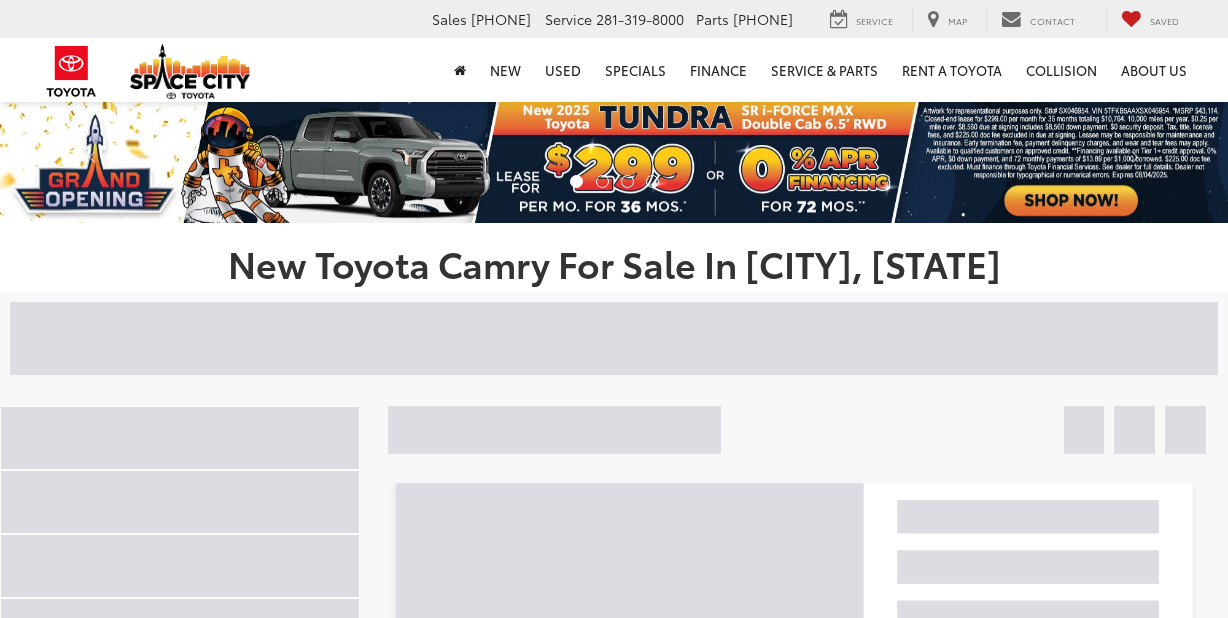 scroll, scrollTop: 0, scrollLeft: 0, axis: both 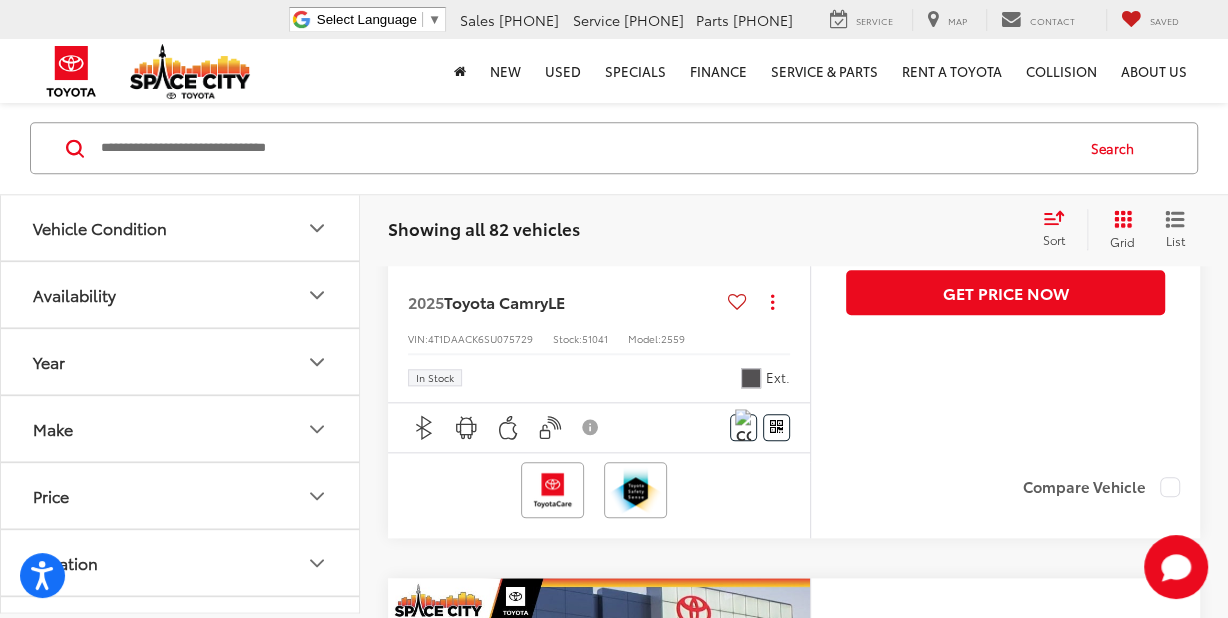 click at bounding box center [598, 243] 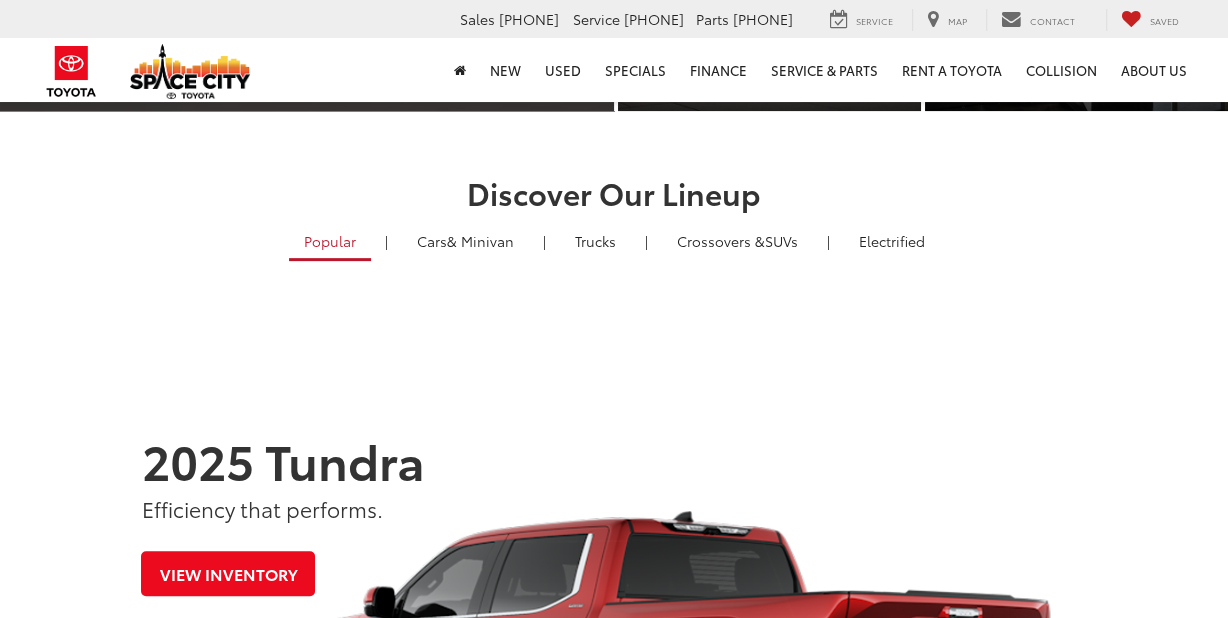 scroll, scrollTop: 400, scrollLeft: 0, axis: vertical 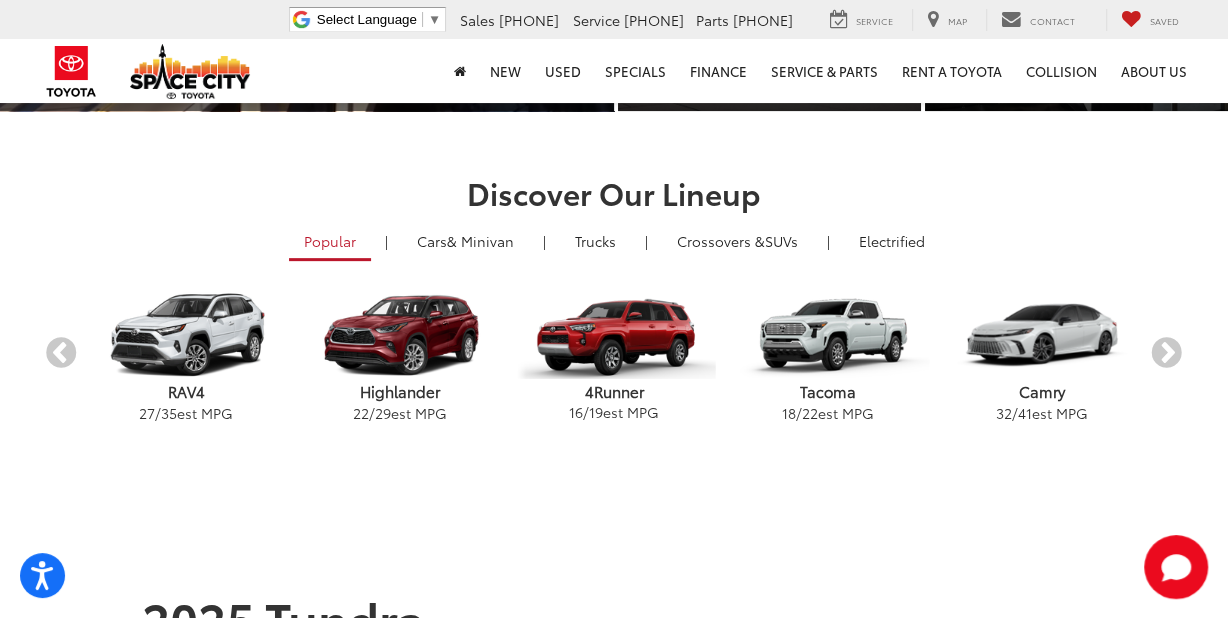 click on "Camry" at bounding box center (1042, 391) 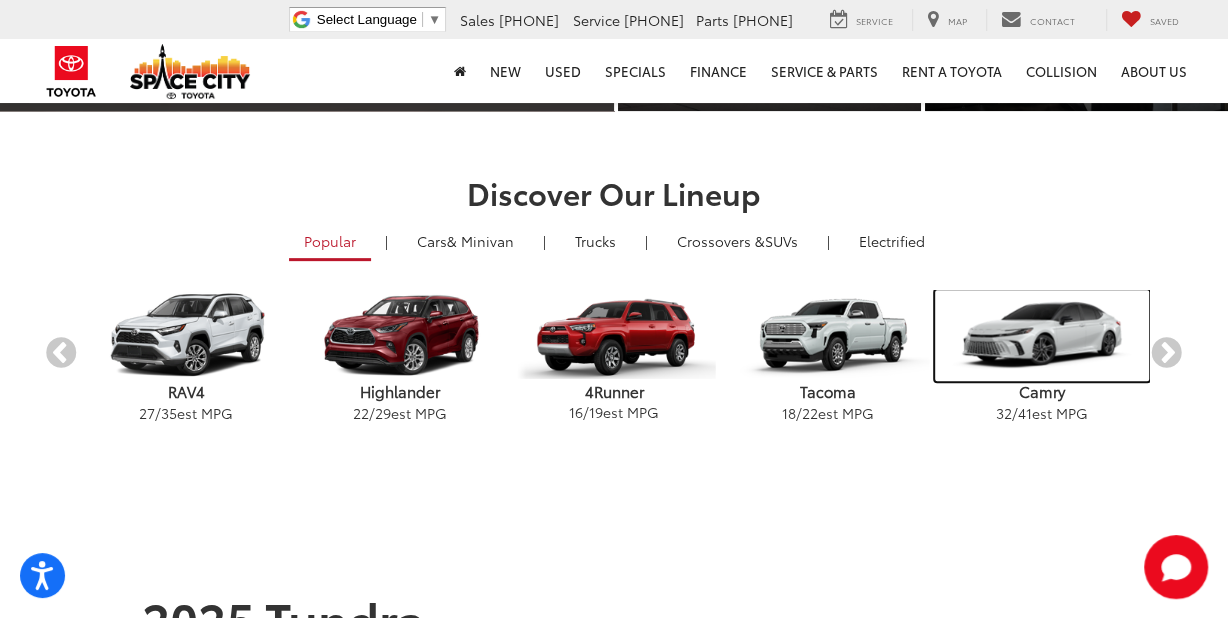 click at bounding box center (1042, 335) 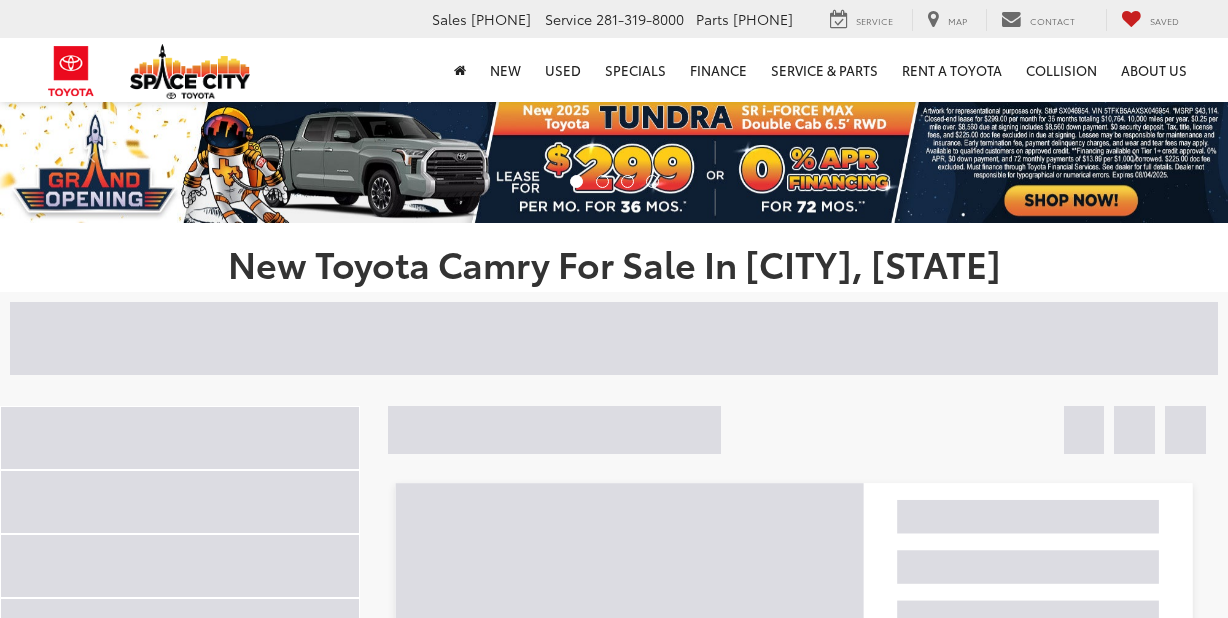 scroll, scrollTop: 0, scrollLeft: 0, axis: both 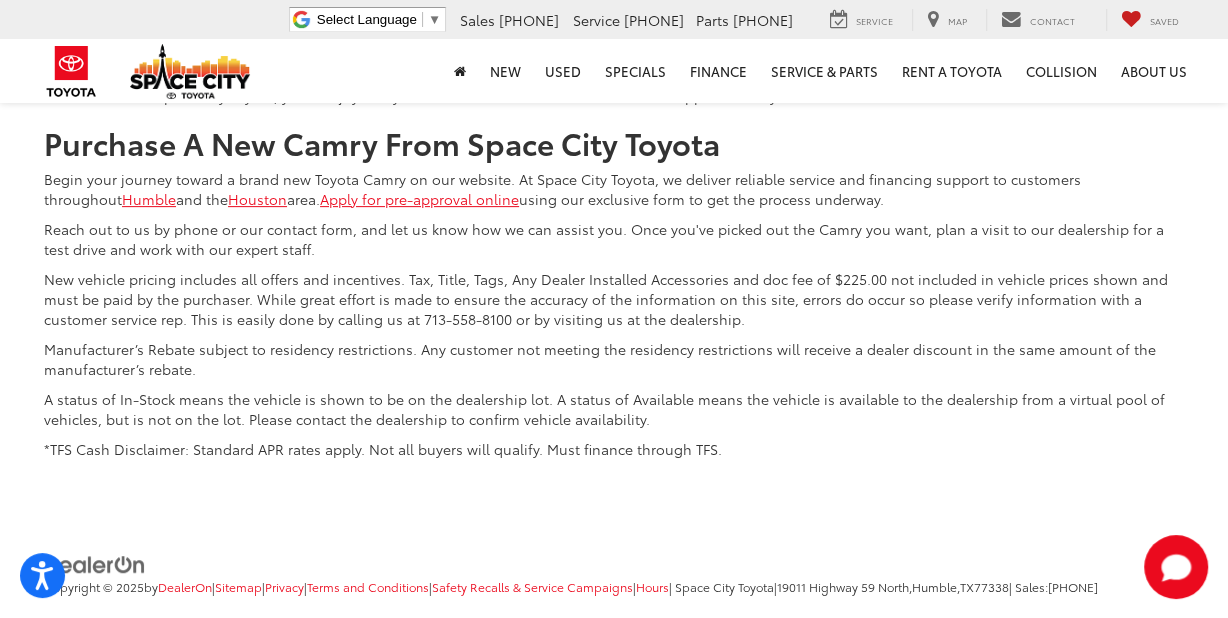 click on "2" at bounding box center (854, -376) 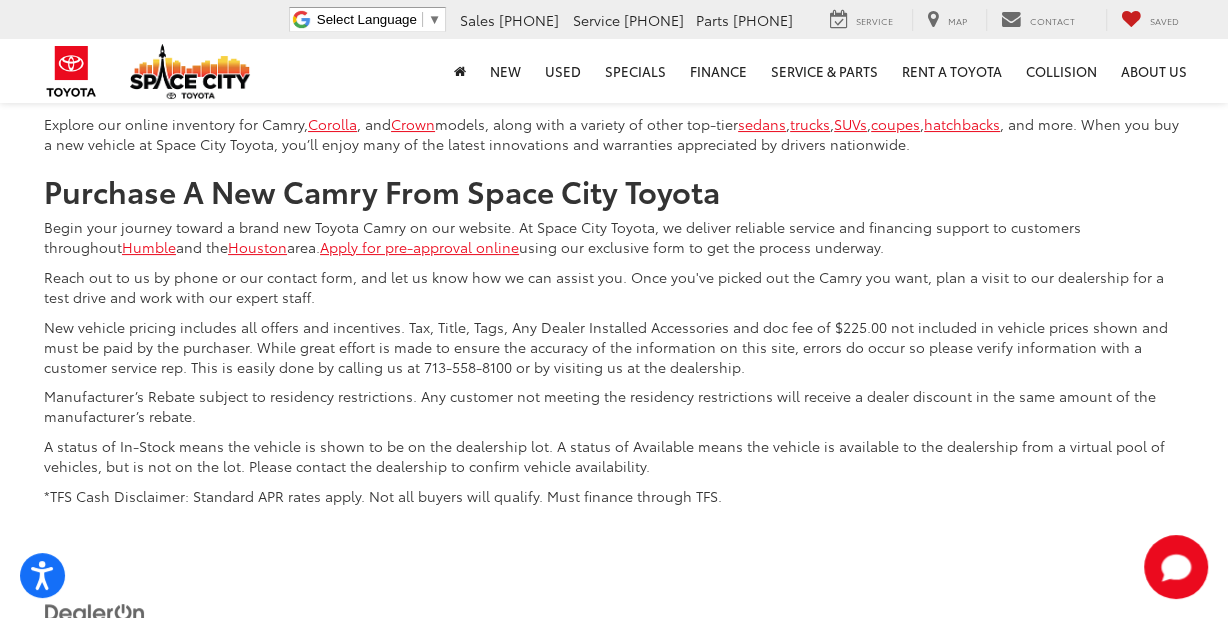 scroll, scrollTop: 9489, scrollLeft: 0, axis: vertical 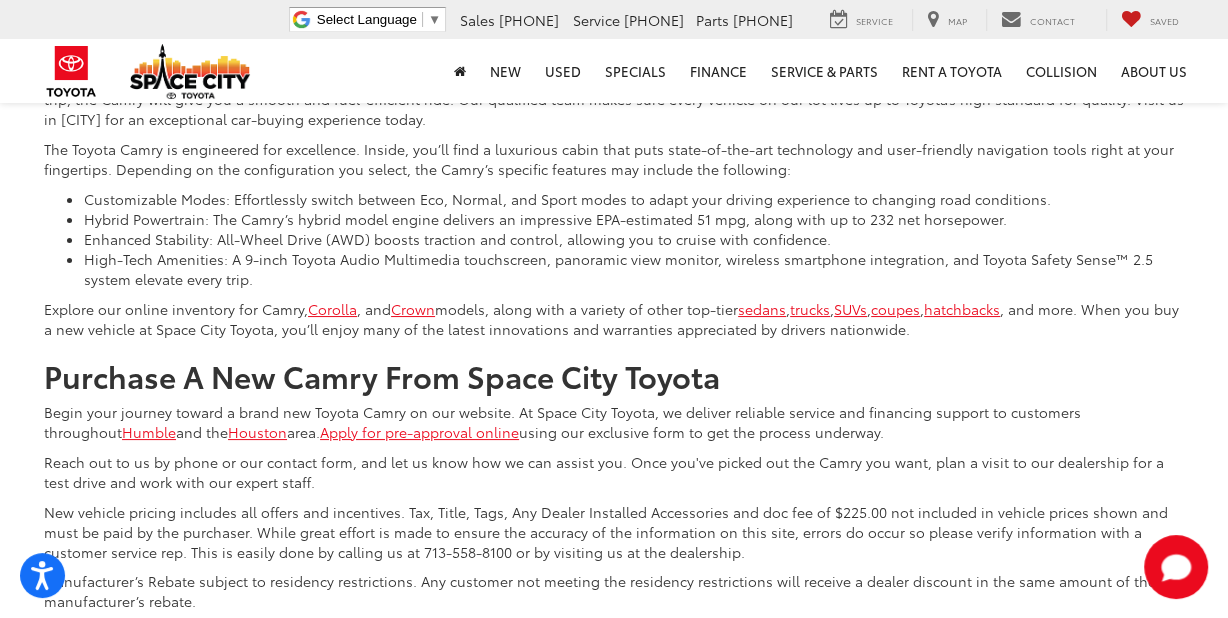 click on "3" at bounding box center (884, -143) 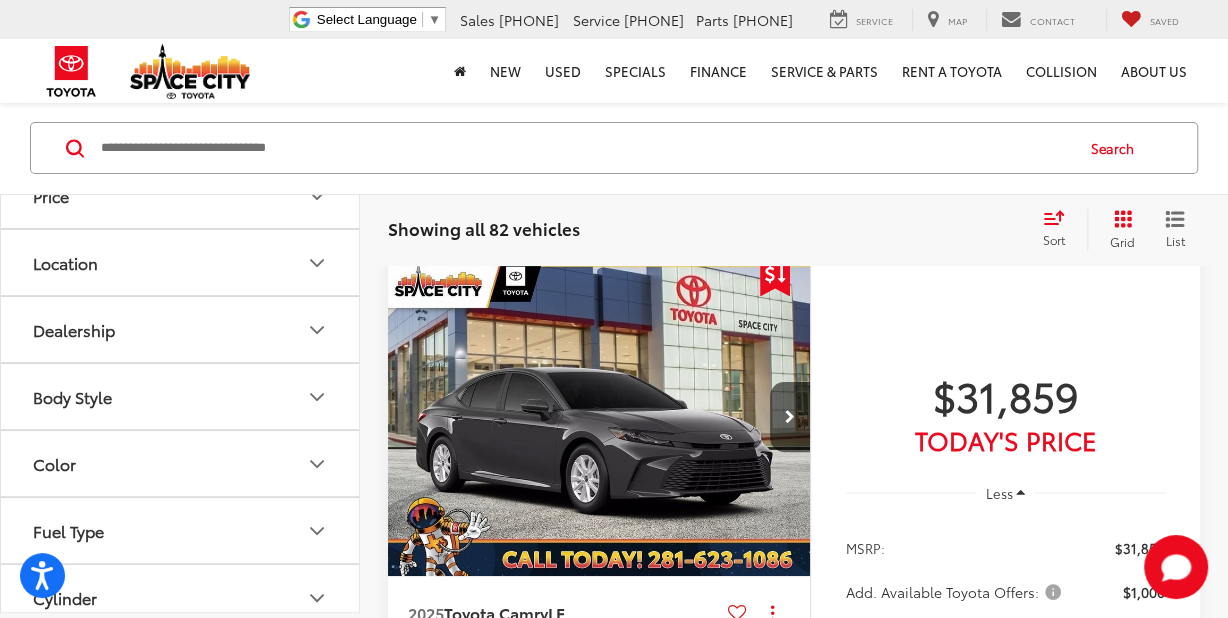 scroll, scrollTop: 300, scrollLeft: 0, axis: vertical 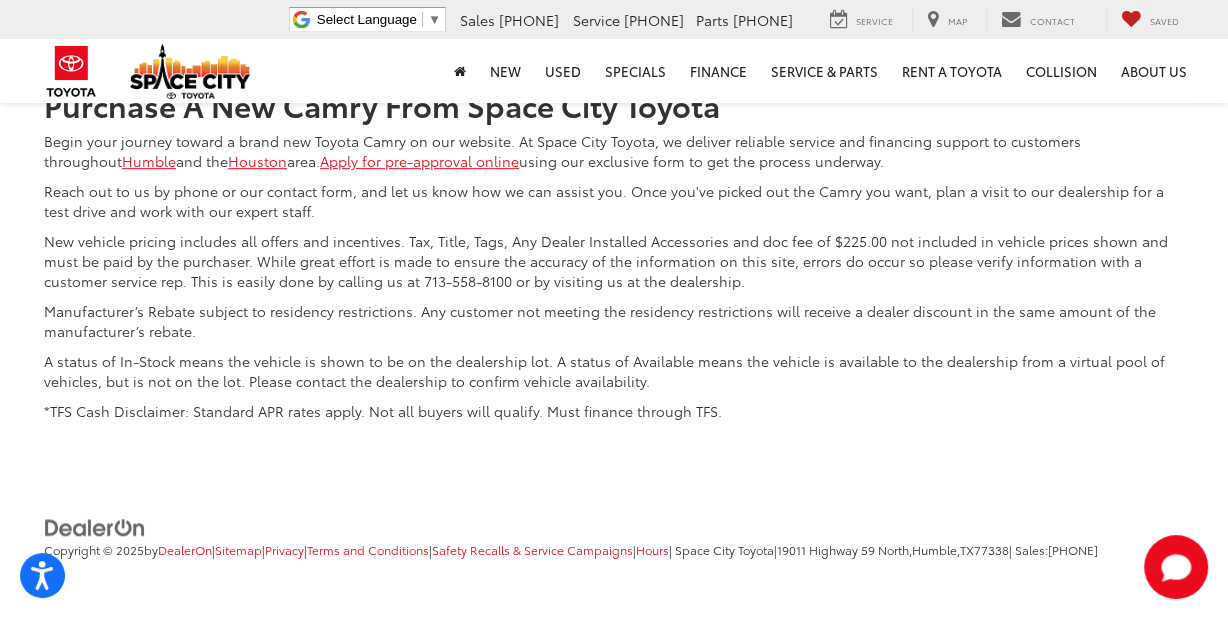 click on "1" at bounding box center (825, -413) 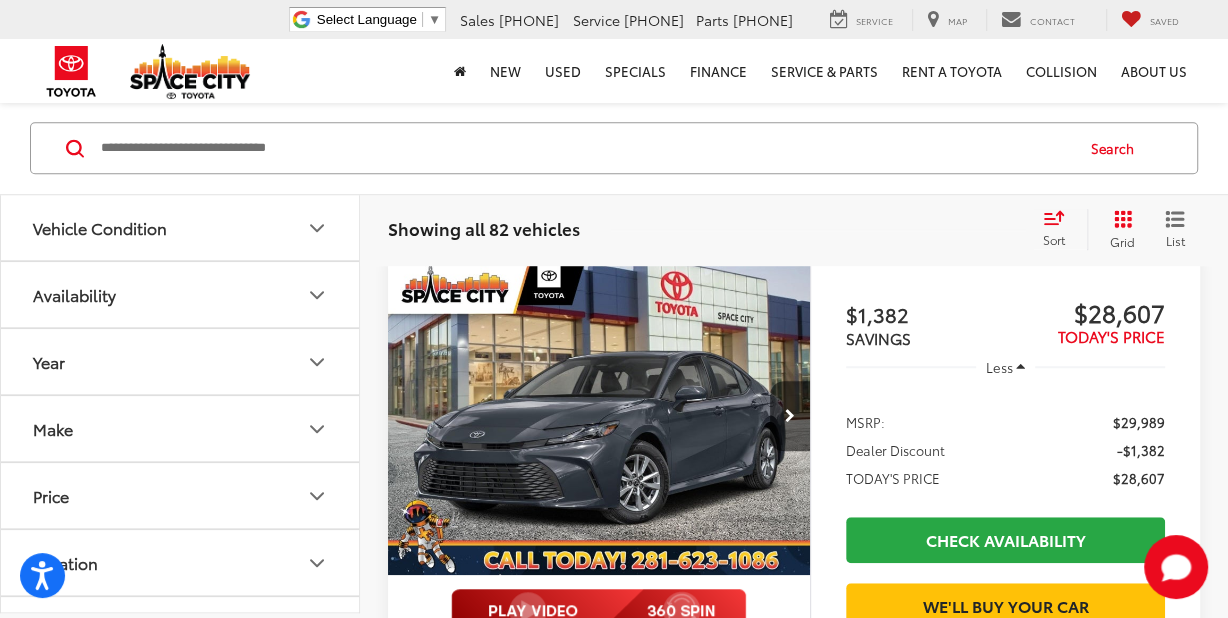 scroll, scrollTop: 900, scrollLeft: 0, axis: vertical 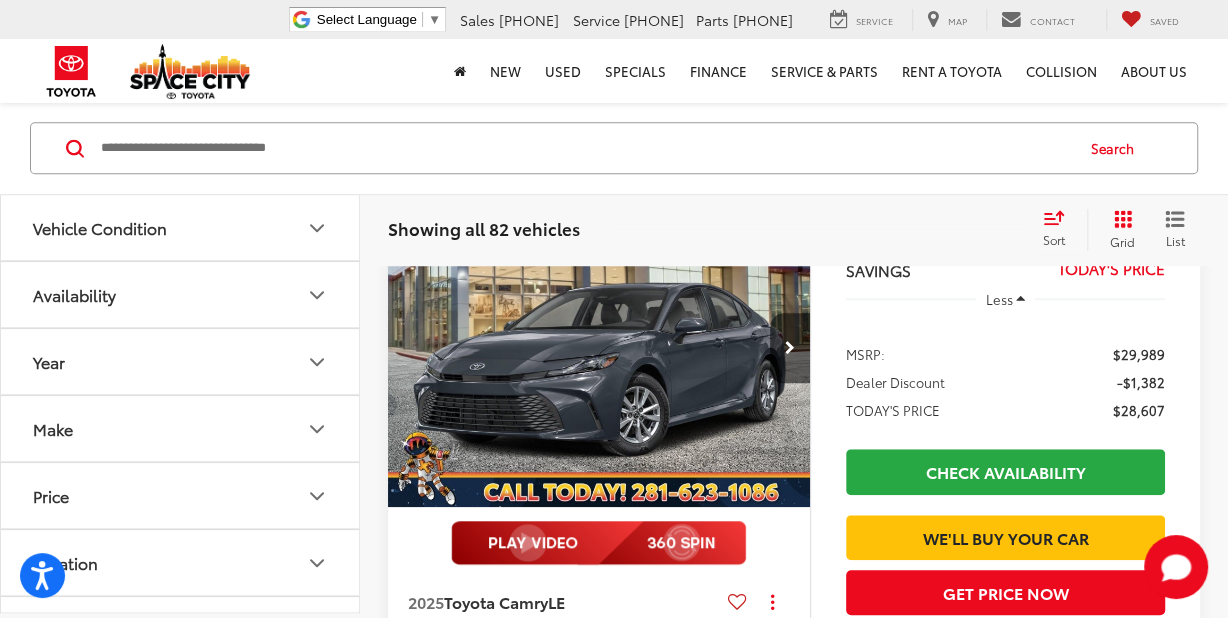 click at bounding box center (599, 348) 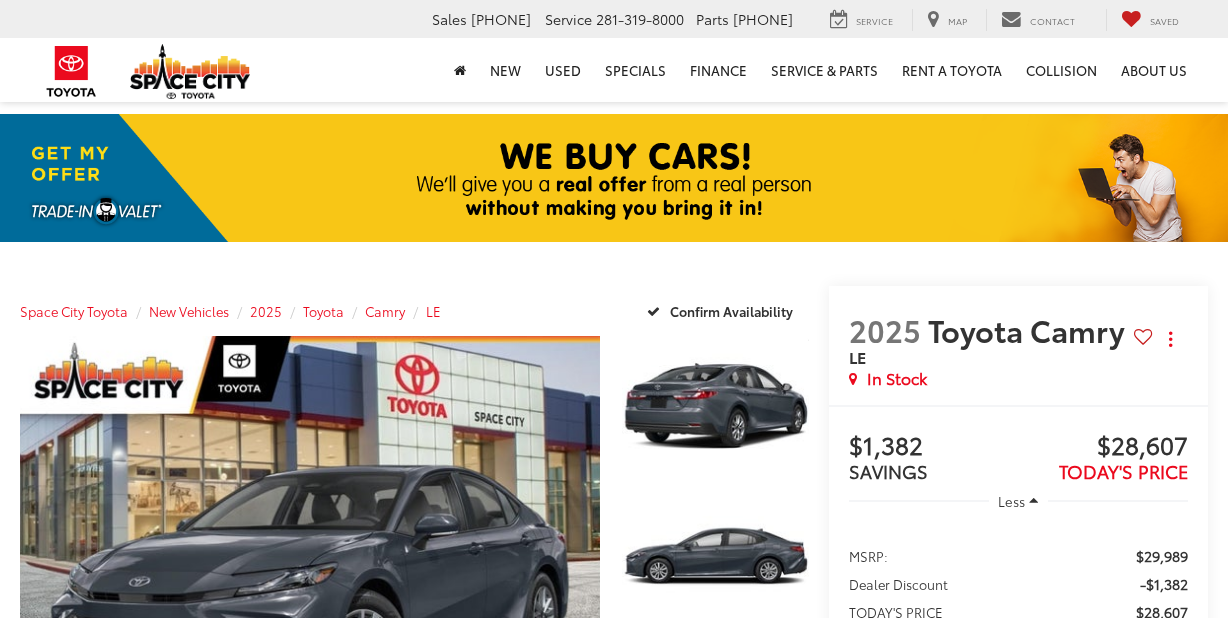 scroll, scrollTop: 0, scrollLeft: 0, axis: both 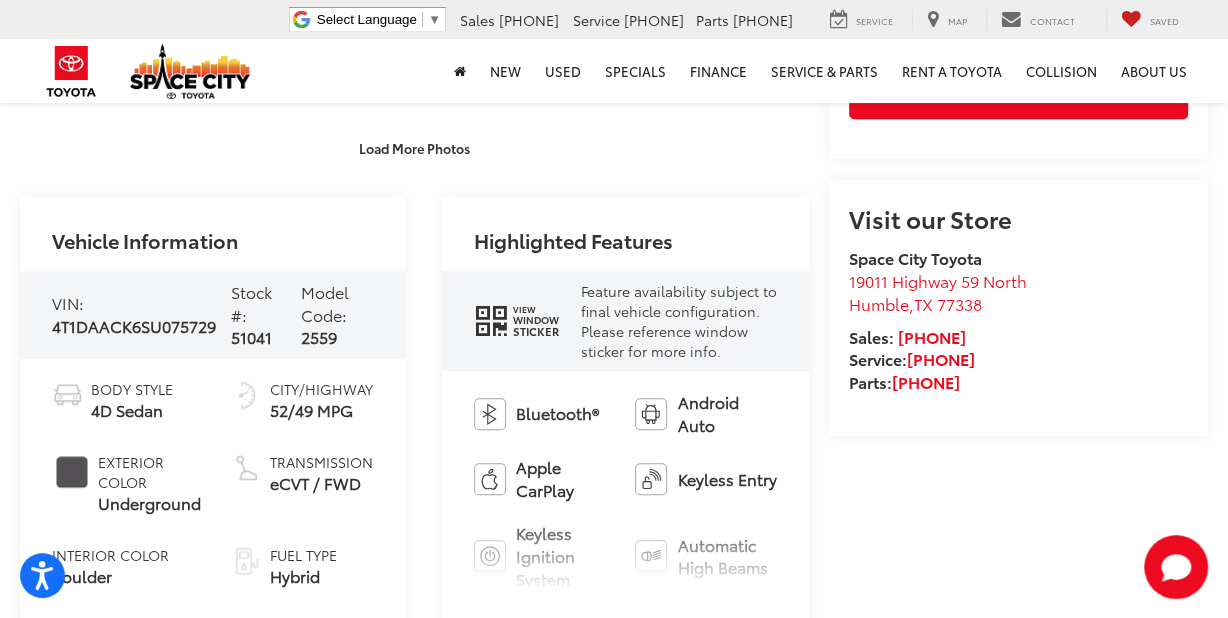 click on "Window" at bounding box center [535, 320] 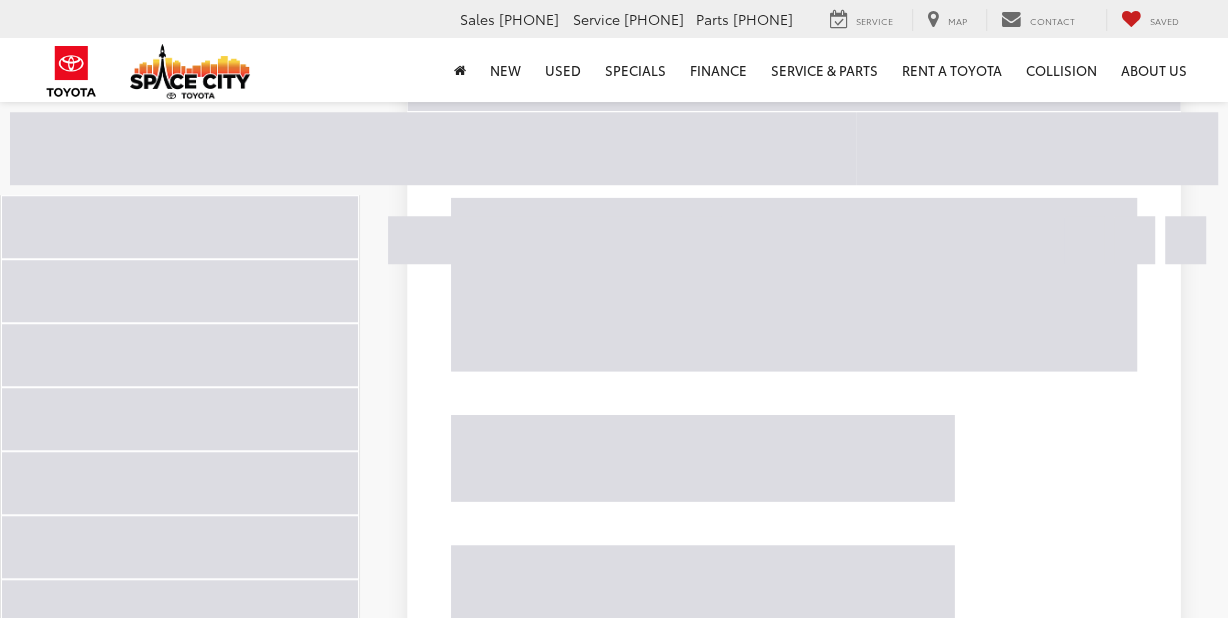 scroll, scrollTop: 878, scrollLeft: 0, axis: vertical 